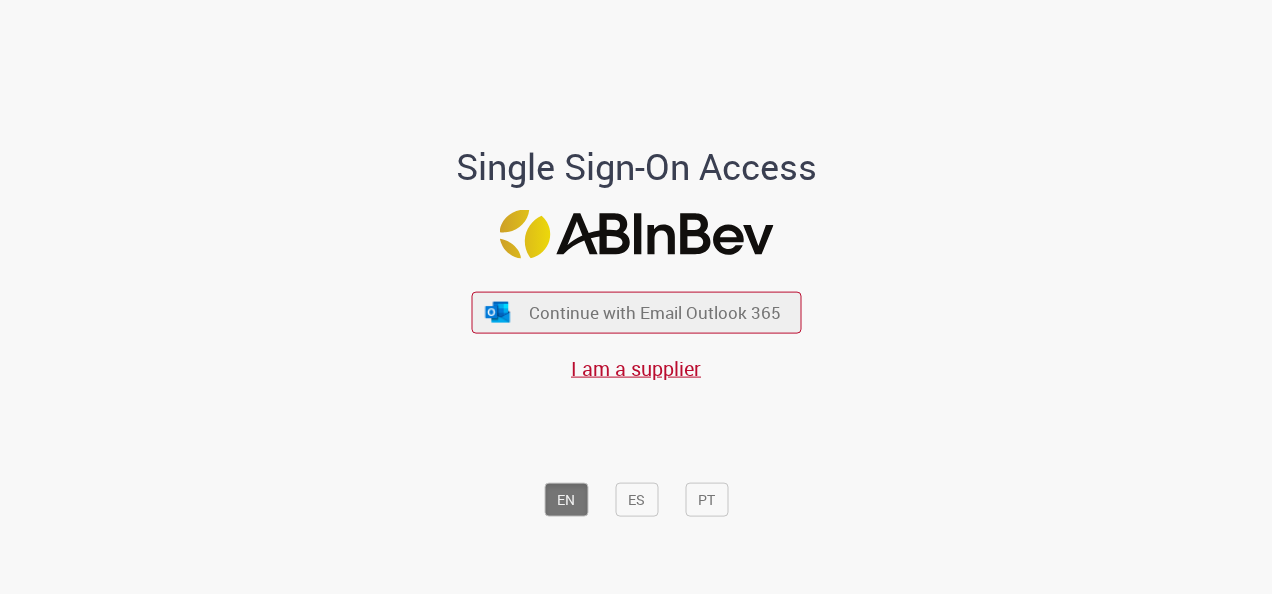 scroll, scrollTop: 0, scrollLeft: 0, axis: both 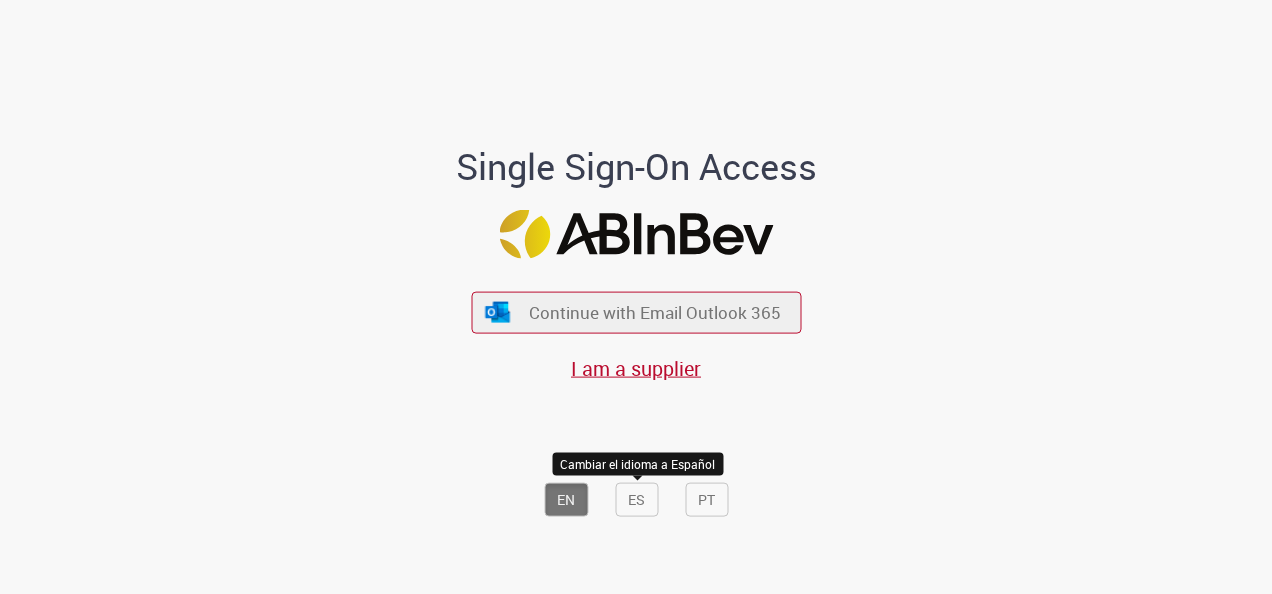 click on "ES" at bounding box center (636, 499) 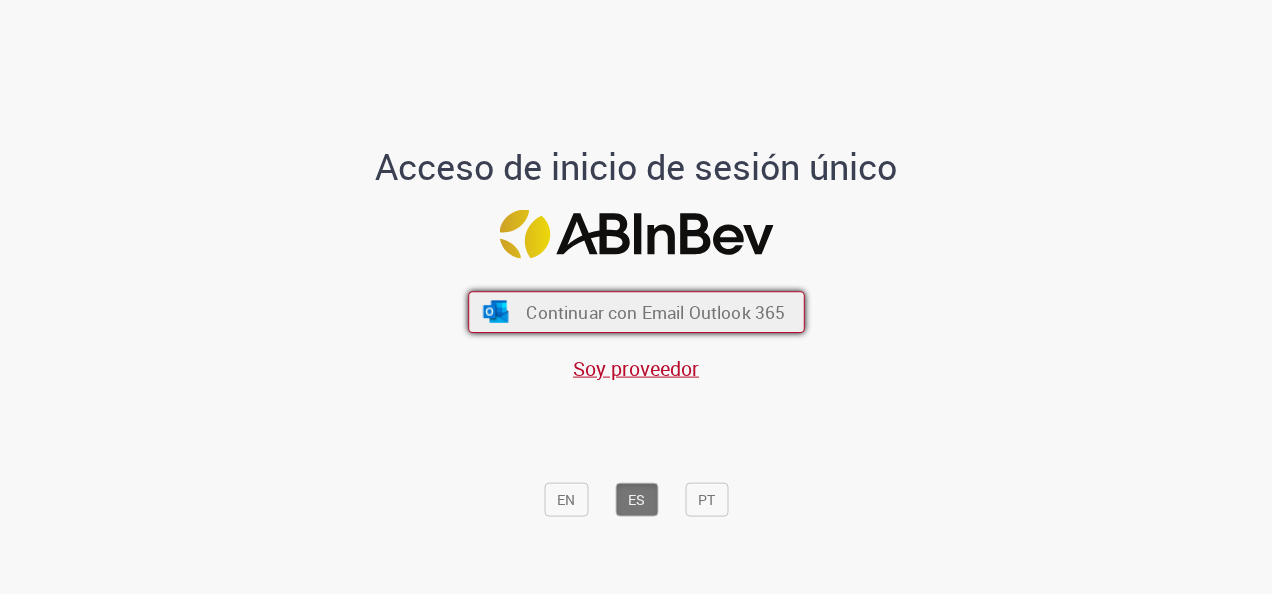 click on "Continuar con Email Outlook 365" at bounding box center [655, 312] 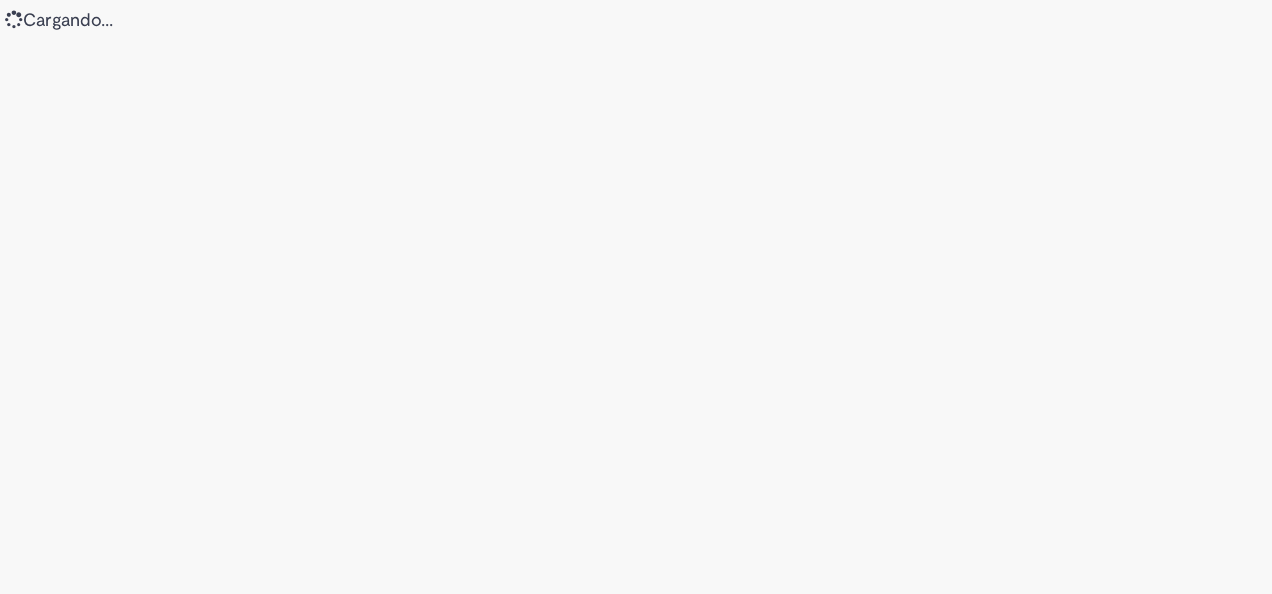 scroll, scrollTop: 0, scrollLeft: 0, axis: both 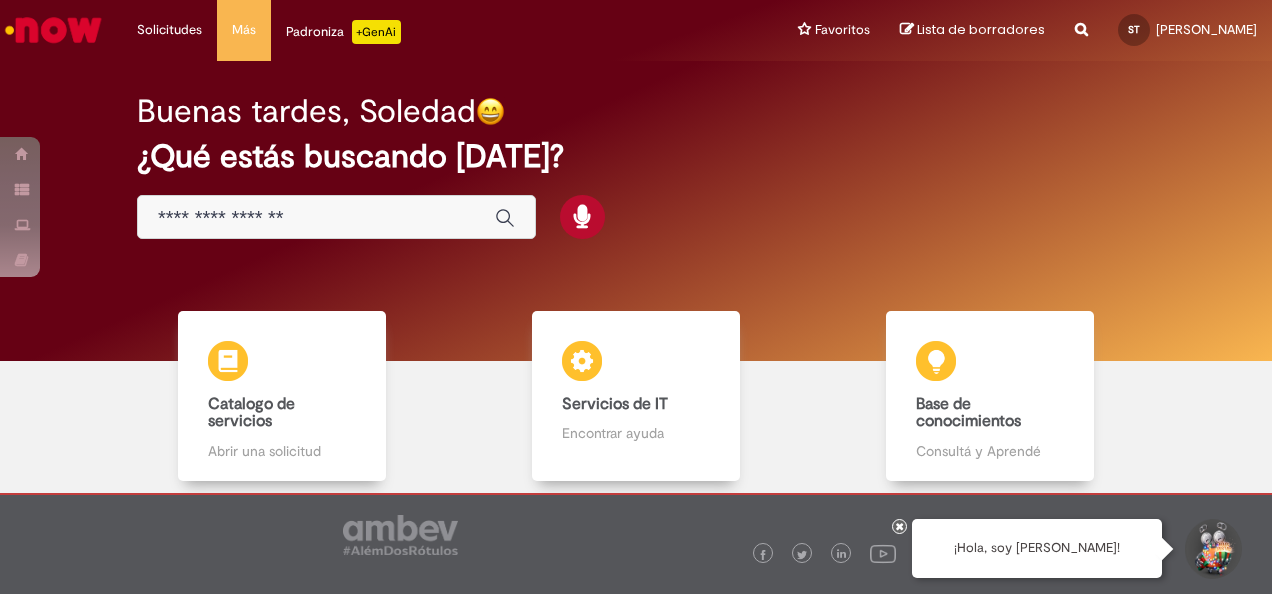 click at bounding box center (336, 217) 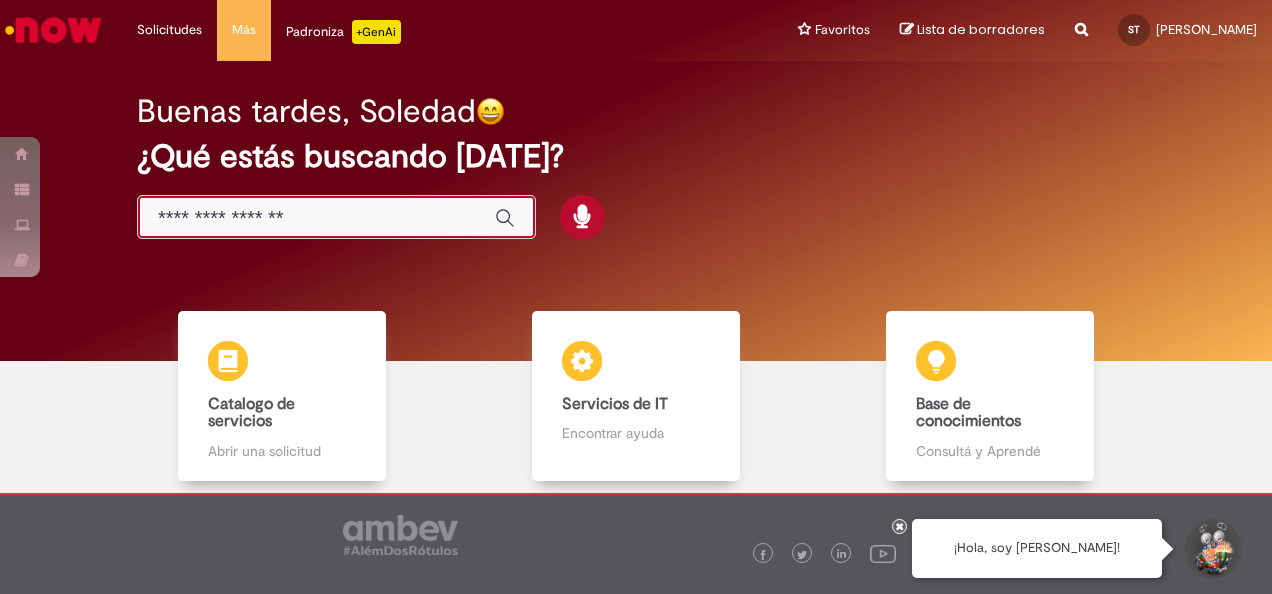 click at bounding box center [316, 218] 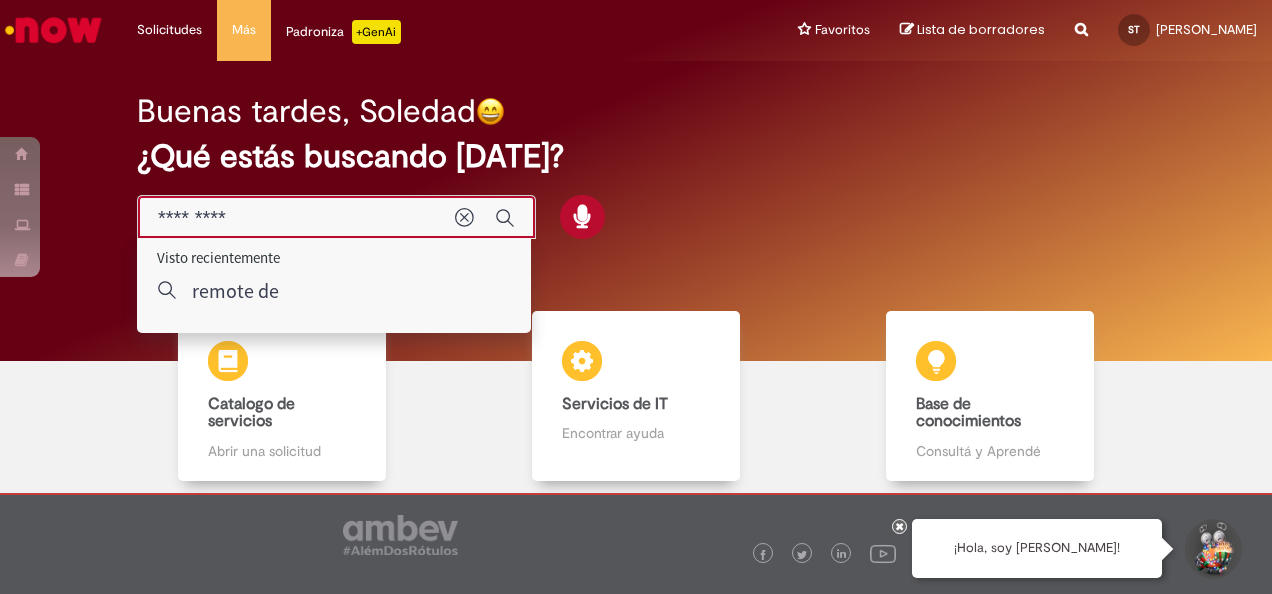 type on "*********" 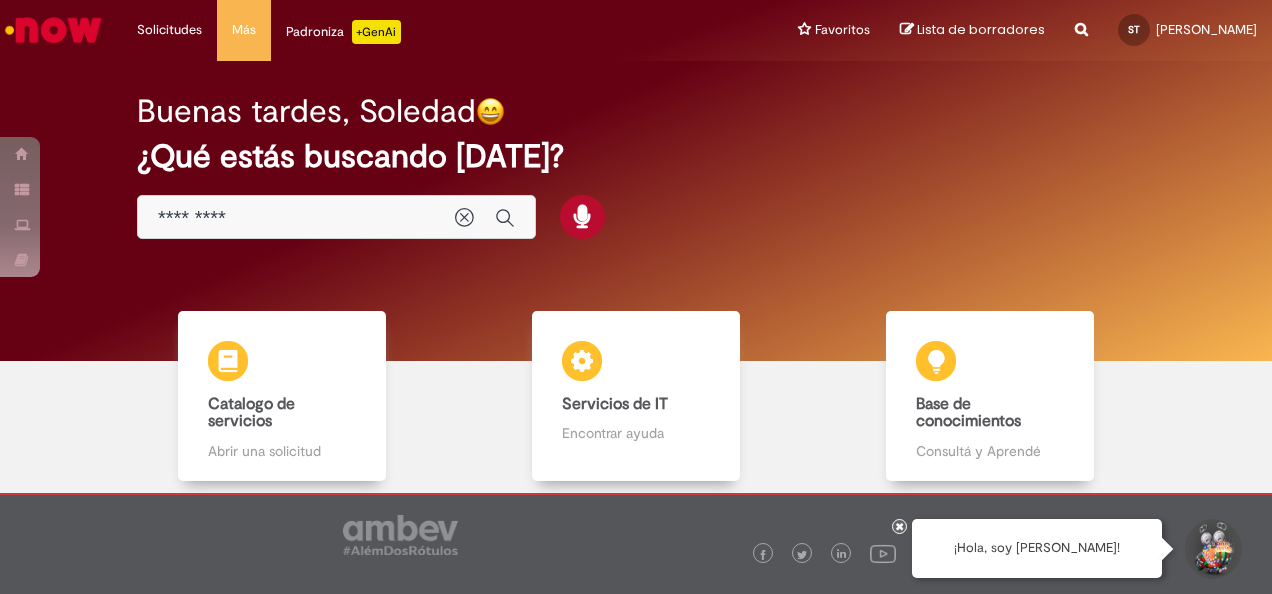 click on "Buenas tardes, Soledad
¿Qué estás buscando hoy?" at bounding box center [636, 167] 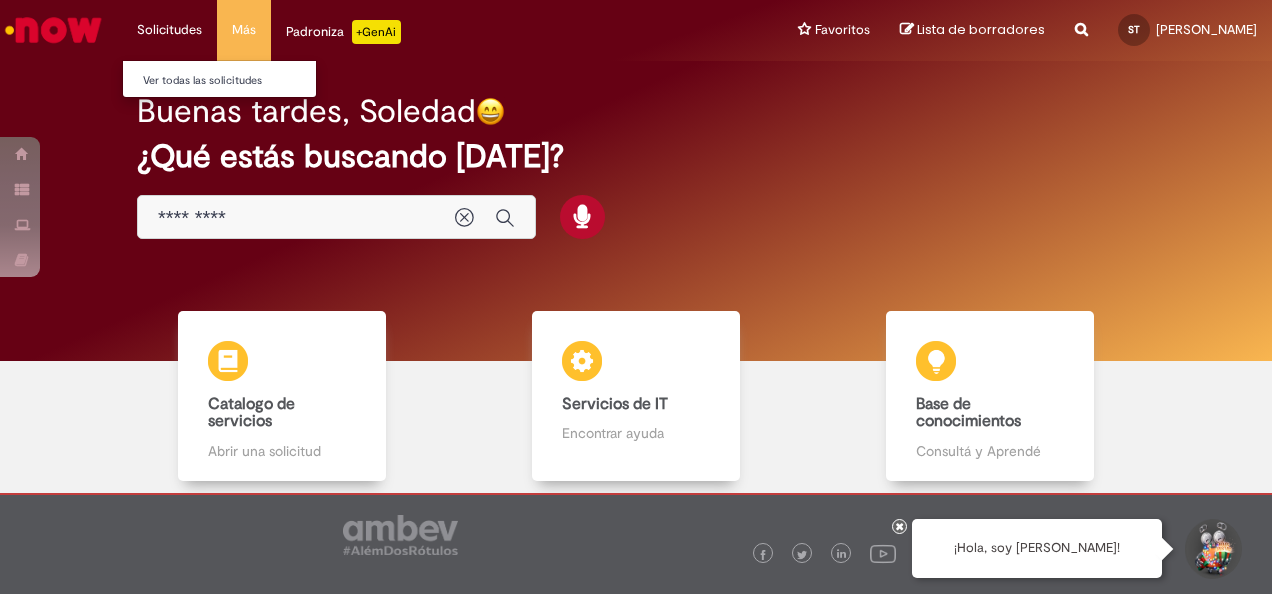 click on "Solicitudes
Ver todas las solicitudes" at bounding box center (169, 30) 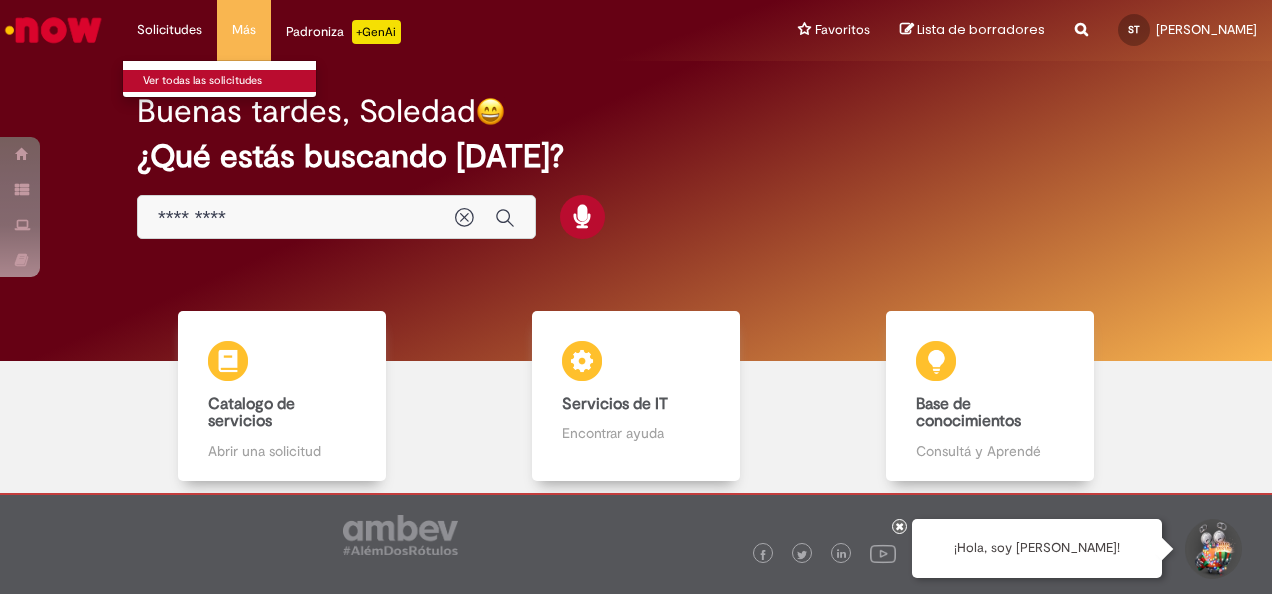 click on "Ver todas las solicitudes" at bounding box center [233, 81] 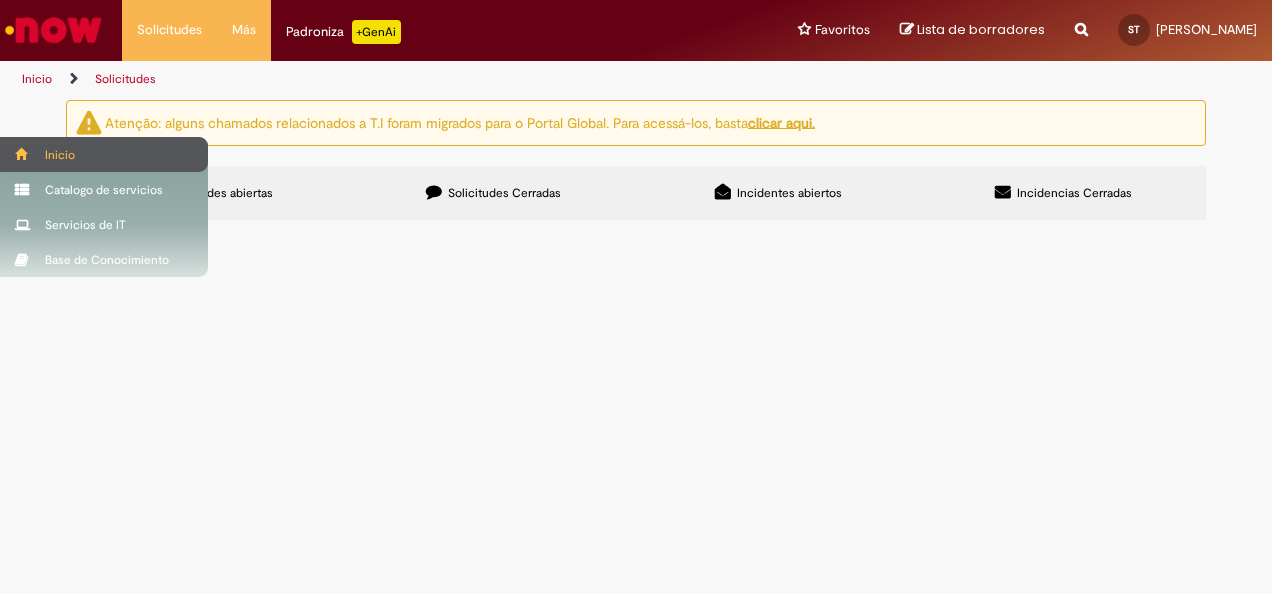 click on "Inicio" at bounding box center (104, 154) 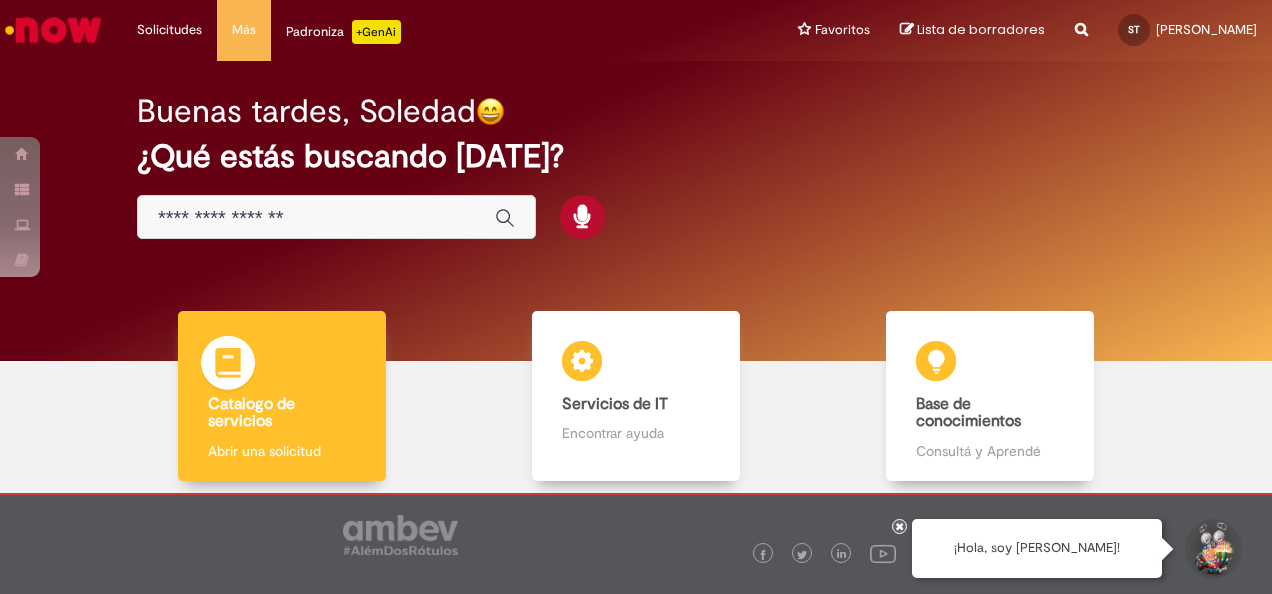 click on "Abrir una solicitud" at bounding box center (282, 451) 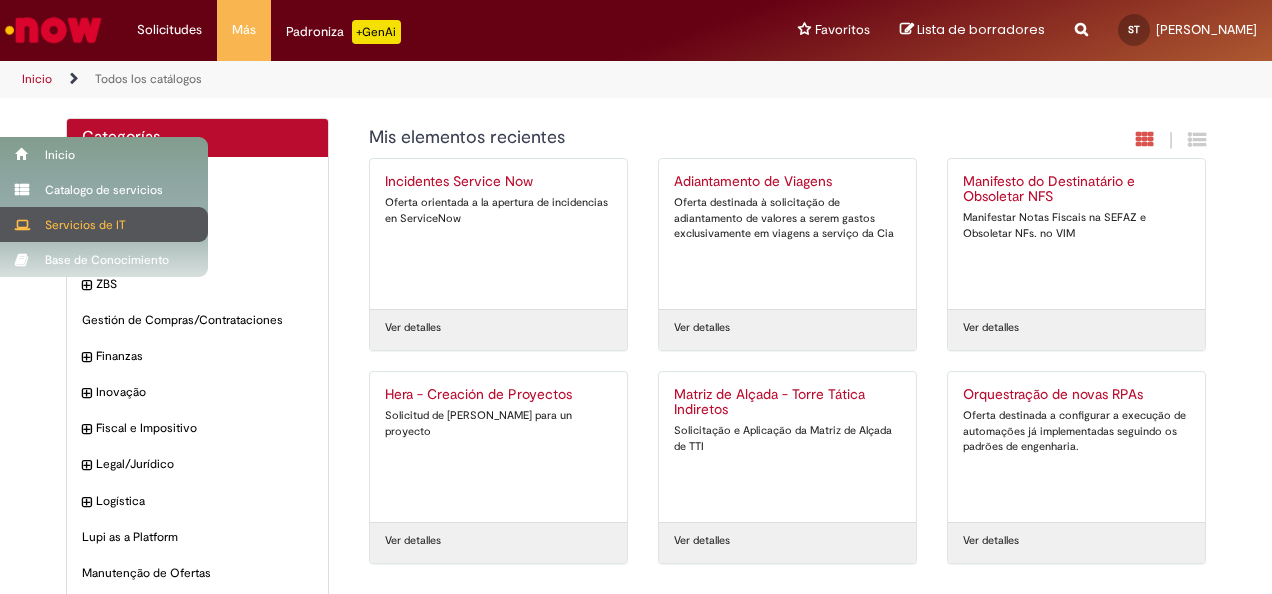 click on "Servicios de IT" at bounding box center [104, 224] 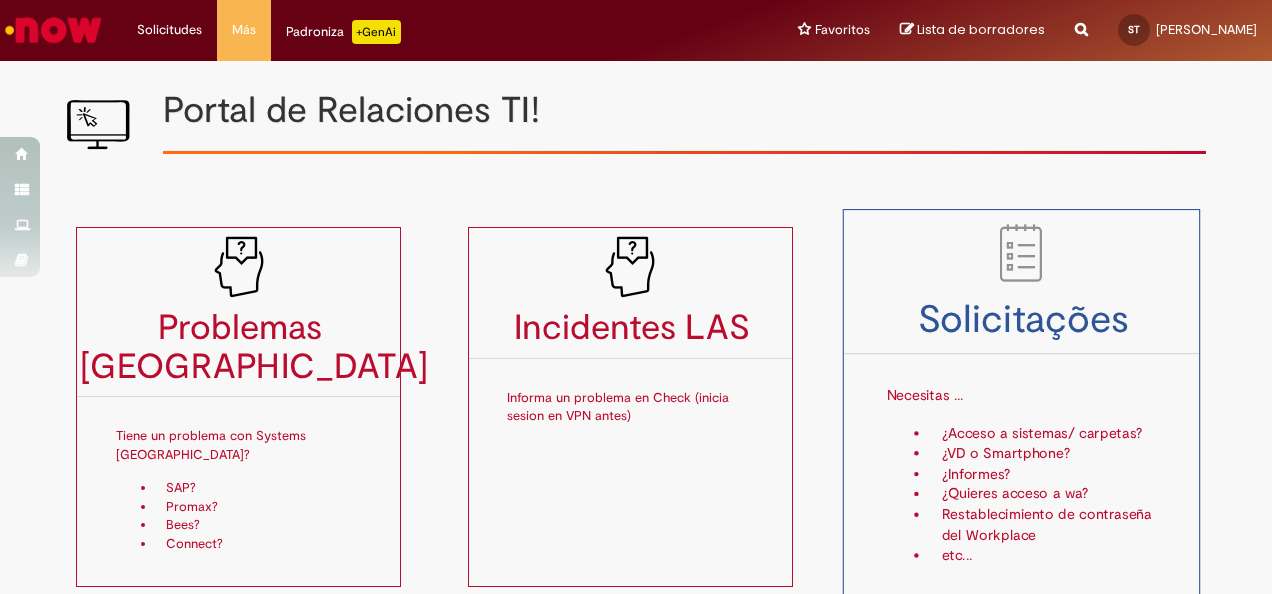 click on "Solicitações" at bounding box center [1022, 321] 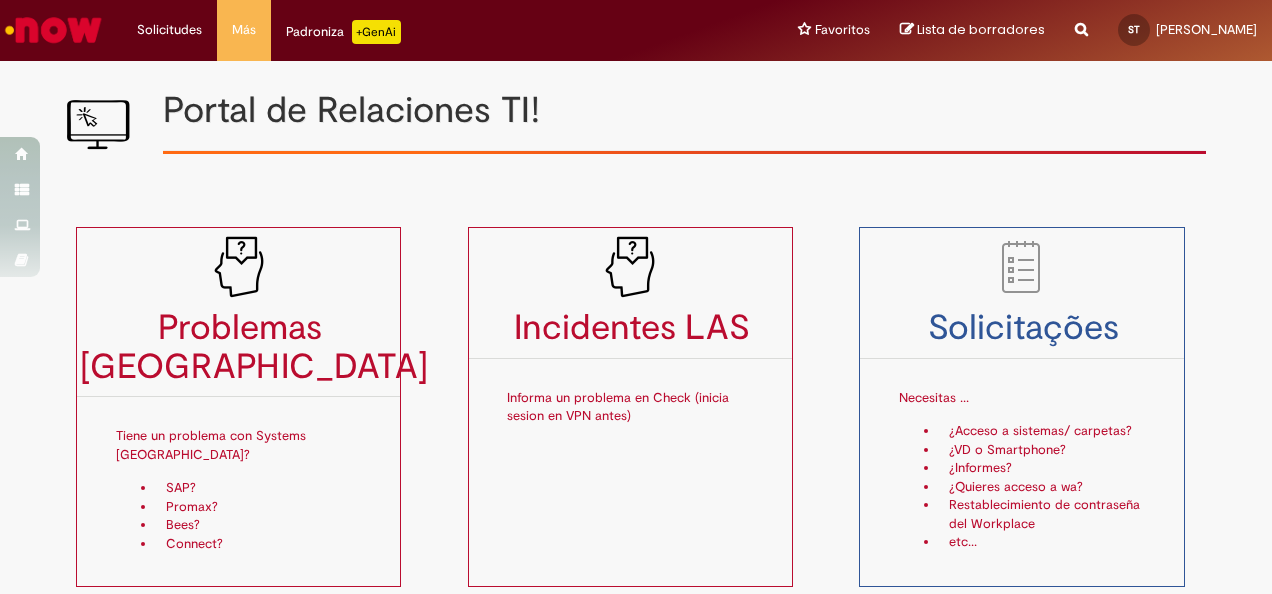 scroll, scrollTop: 4, scrollLeft: 0, axis: vertical 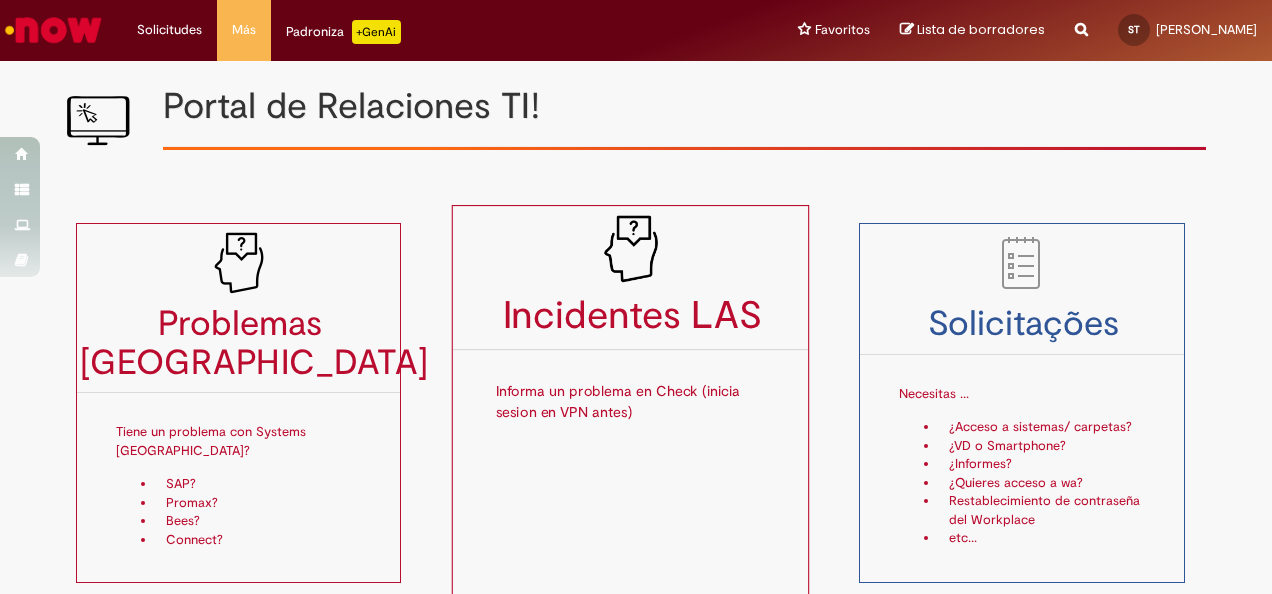 click on "Informa un problema en Check (inicia sesion en VPN antes)" at bounding box center [630, 392] 